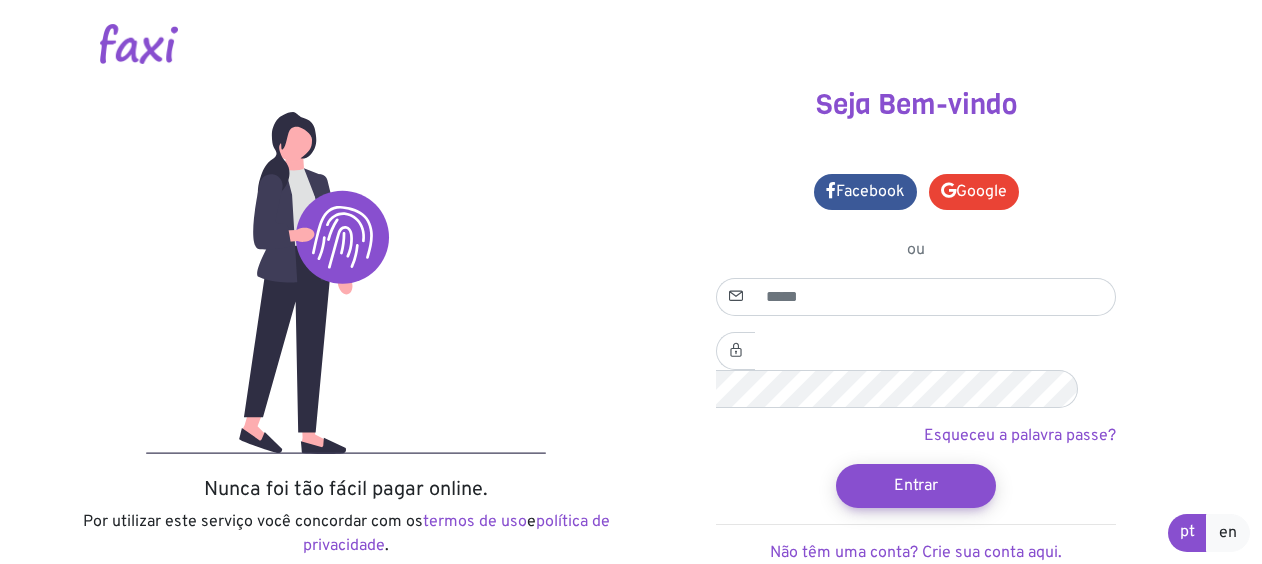 scroll, scrollTop: 0, scrollLeft: 0, axis: both 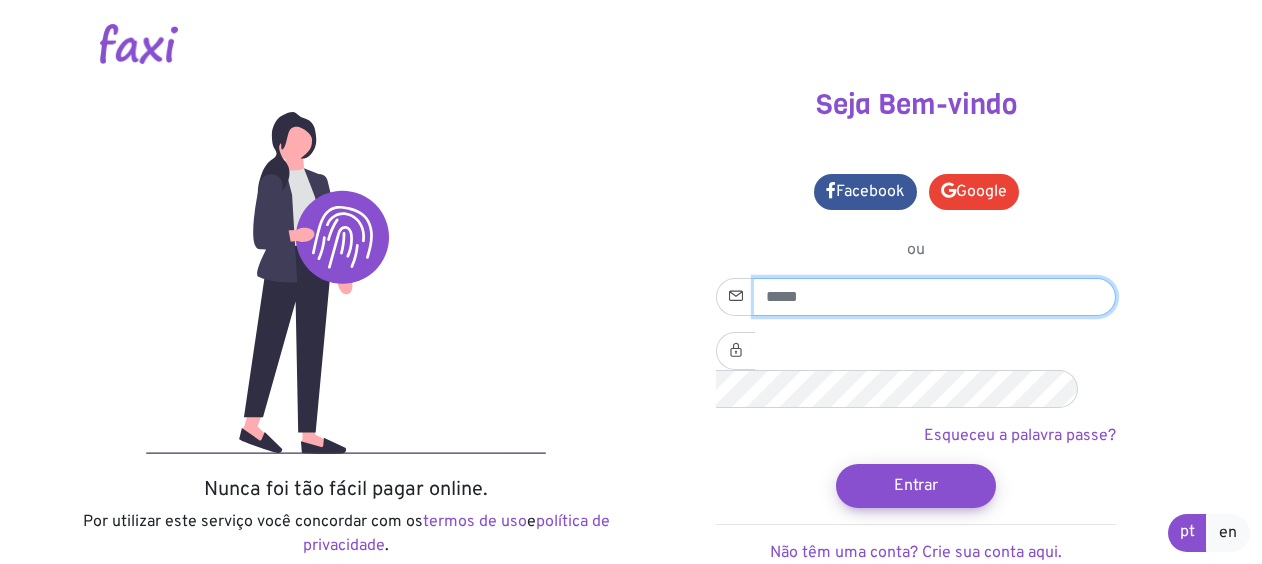 click at bounding box center (935, 297) 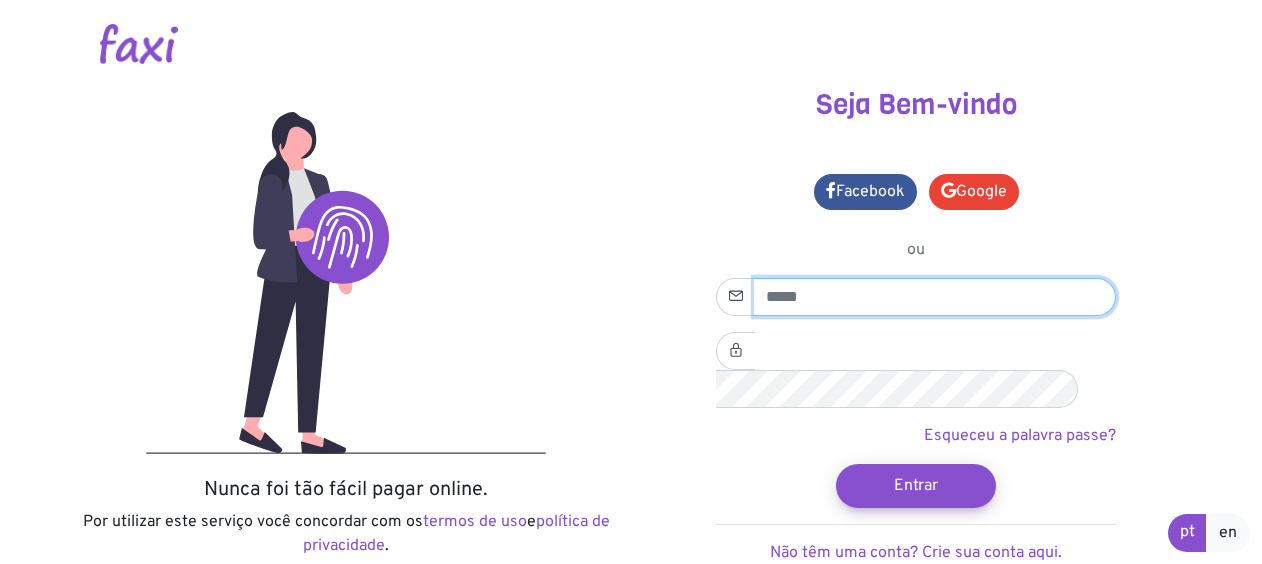 type on "**********" 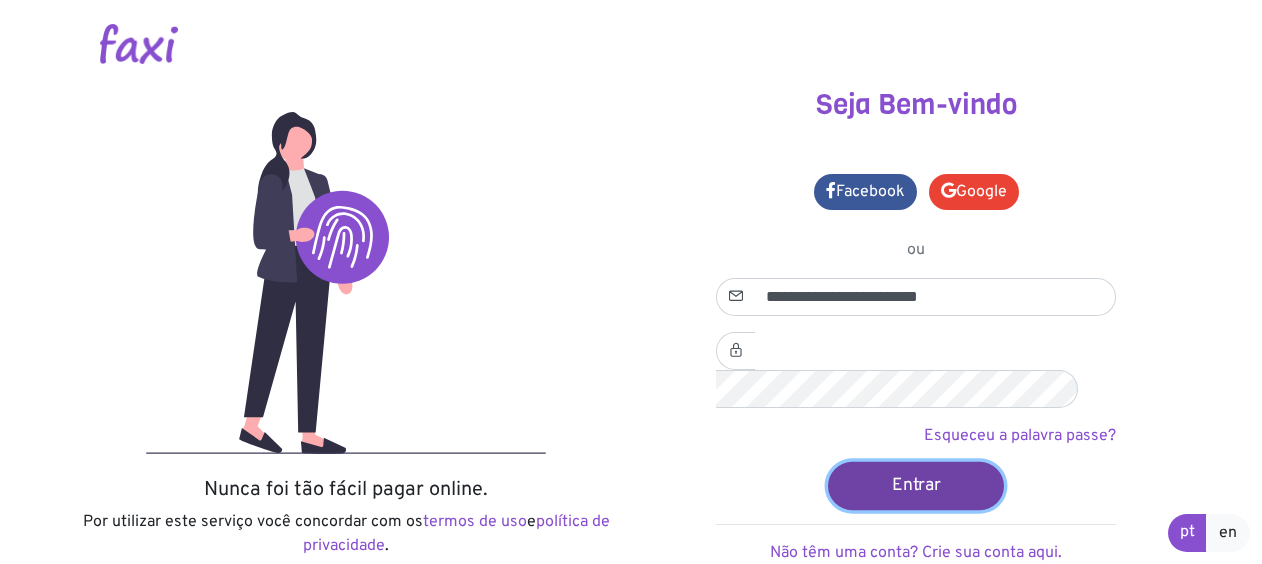 click on "Entrar" at bounding box center (916, 485) 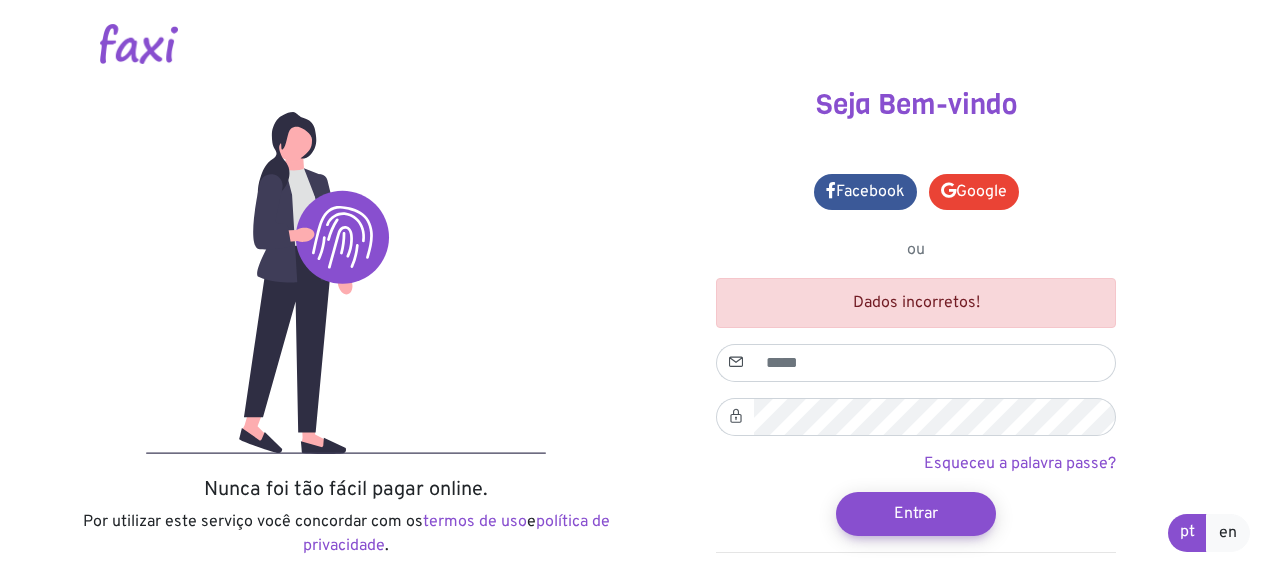 scroll, scrollTop: 0, scrollLeft: 0, axis: both 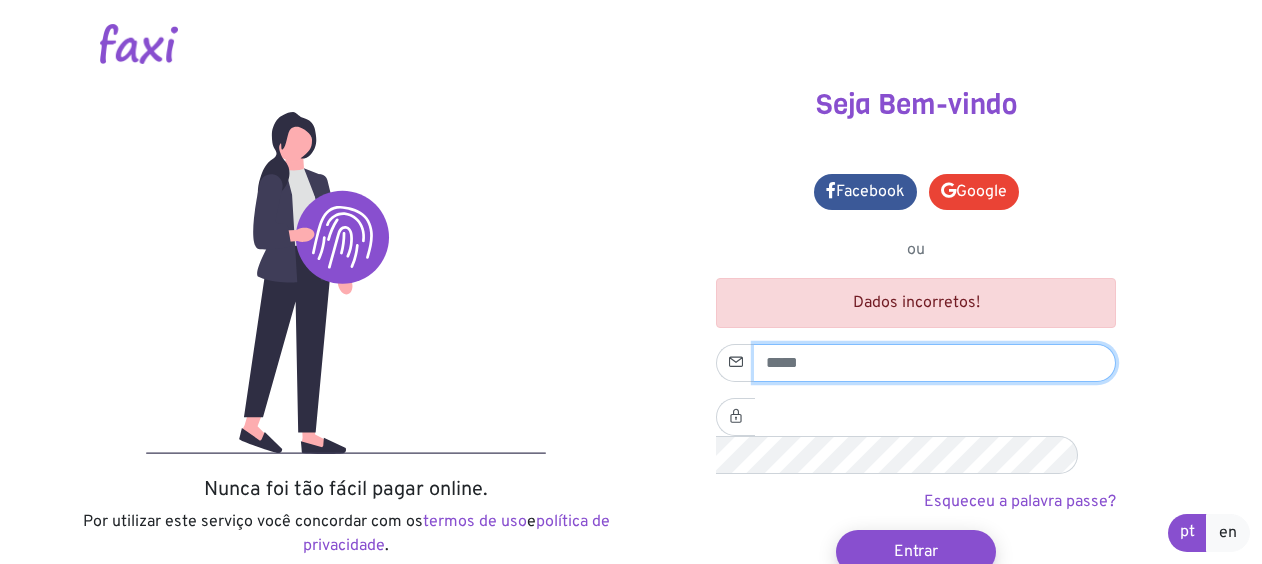 click at bounding box center (935, 363) 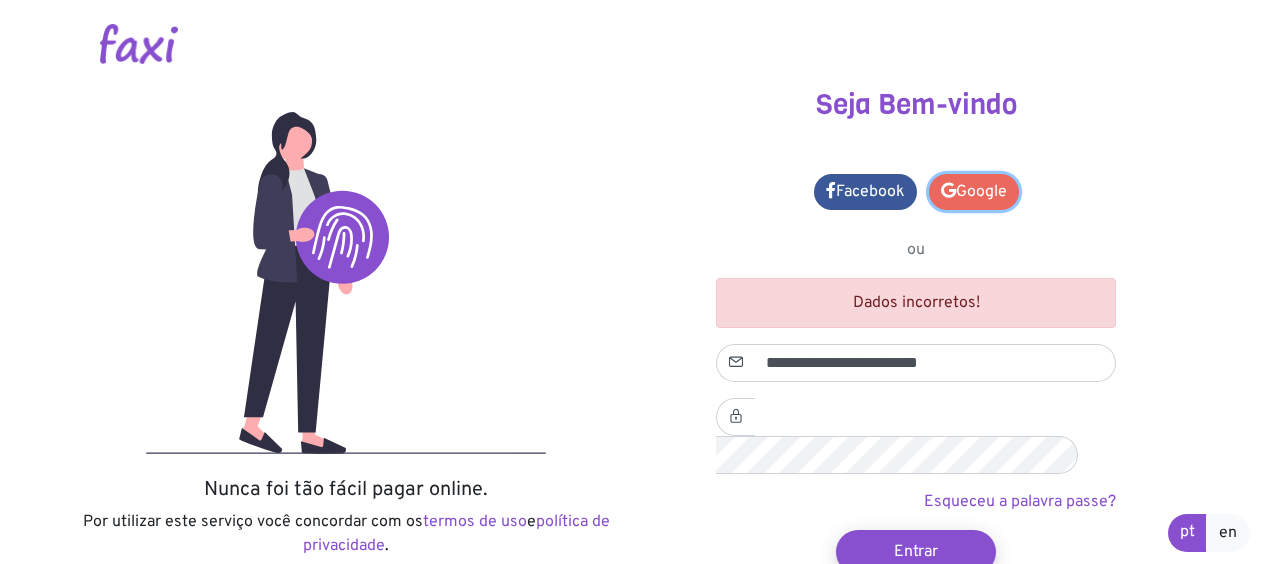 click at bounding box center [948, 190] 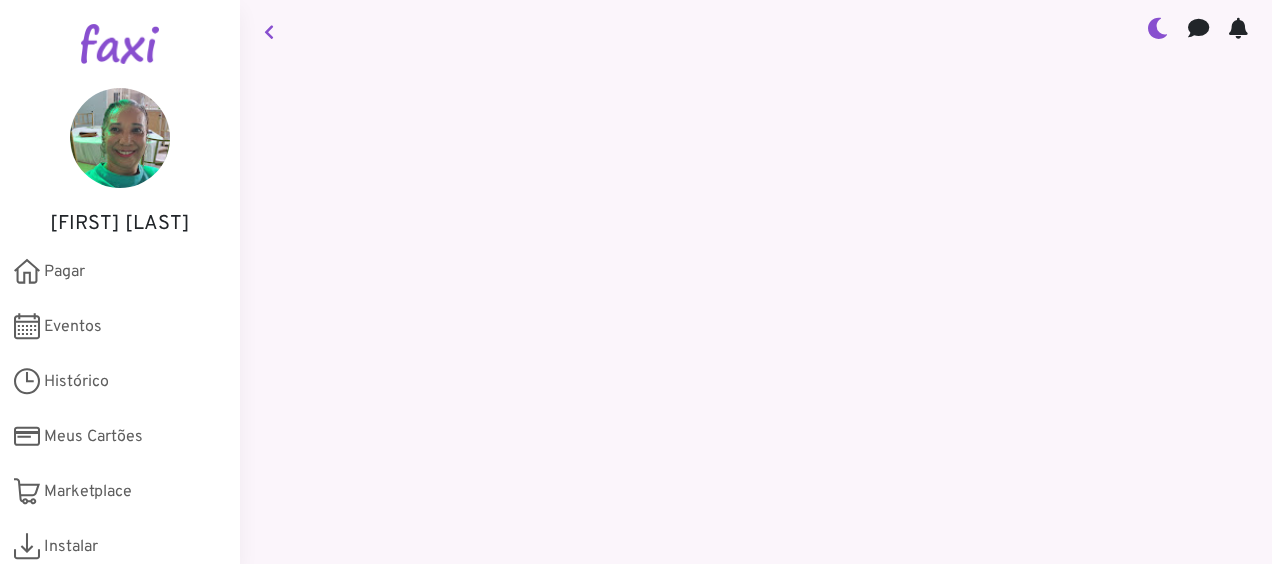 scroll, scrollTop: 0, scrollLeft: 0, axis: both 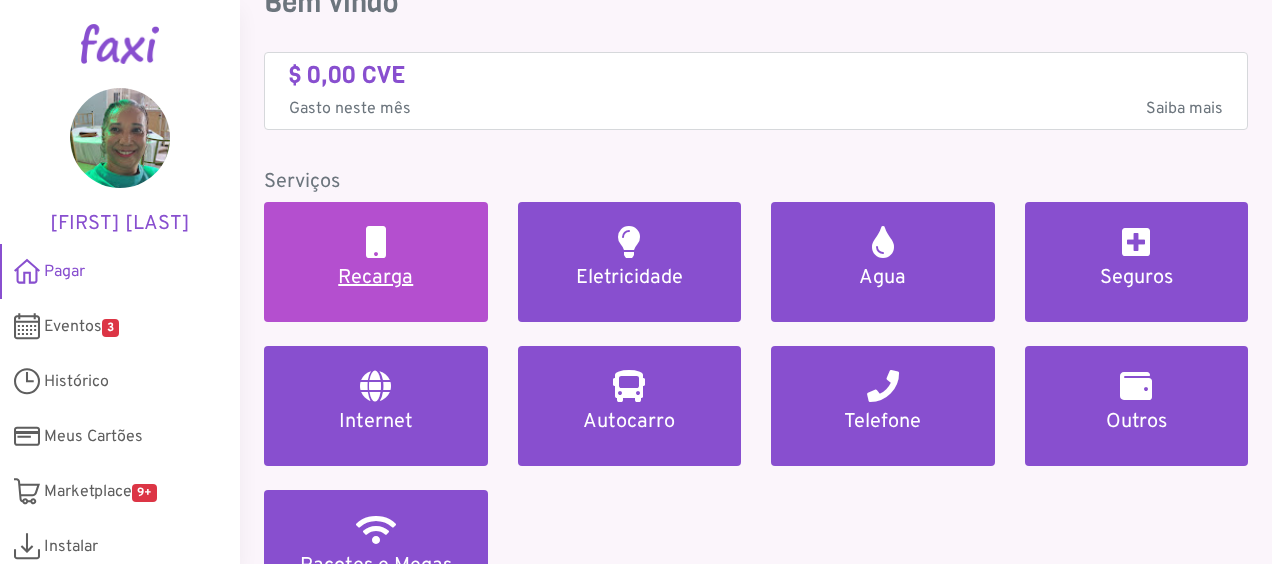click on "Recarga" at bounding box center (376, 278) 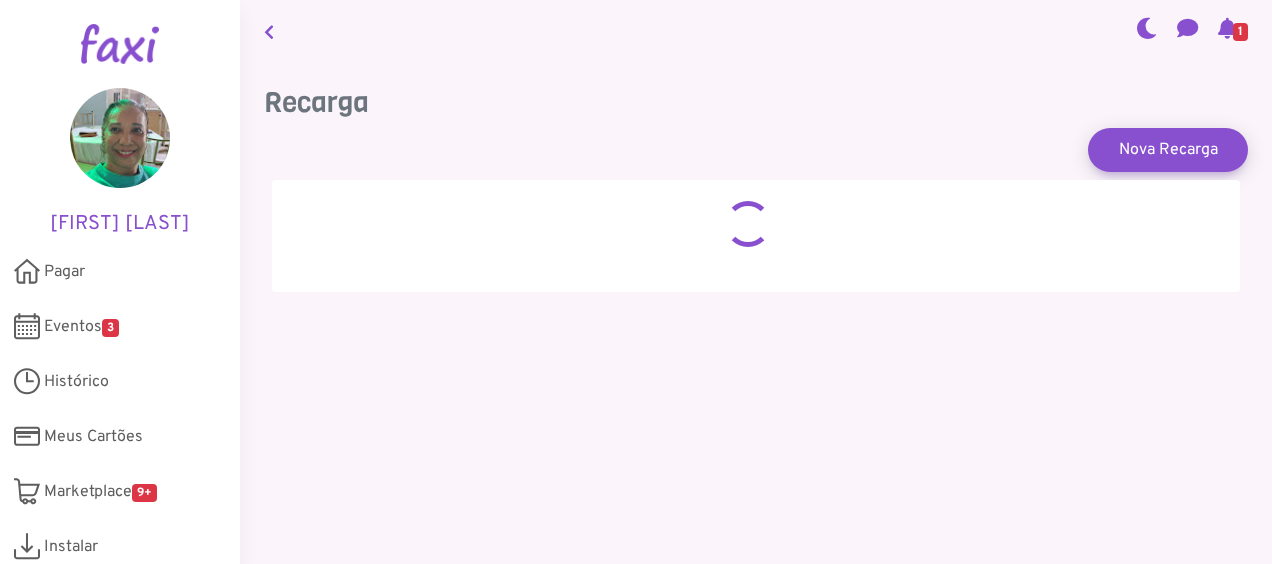 scroll, scrollTop: 0, scrollLeft: 0, axis: both 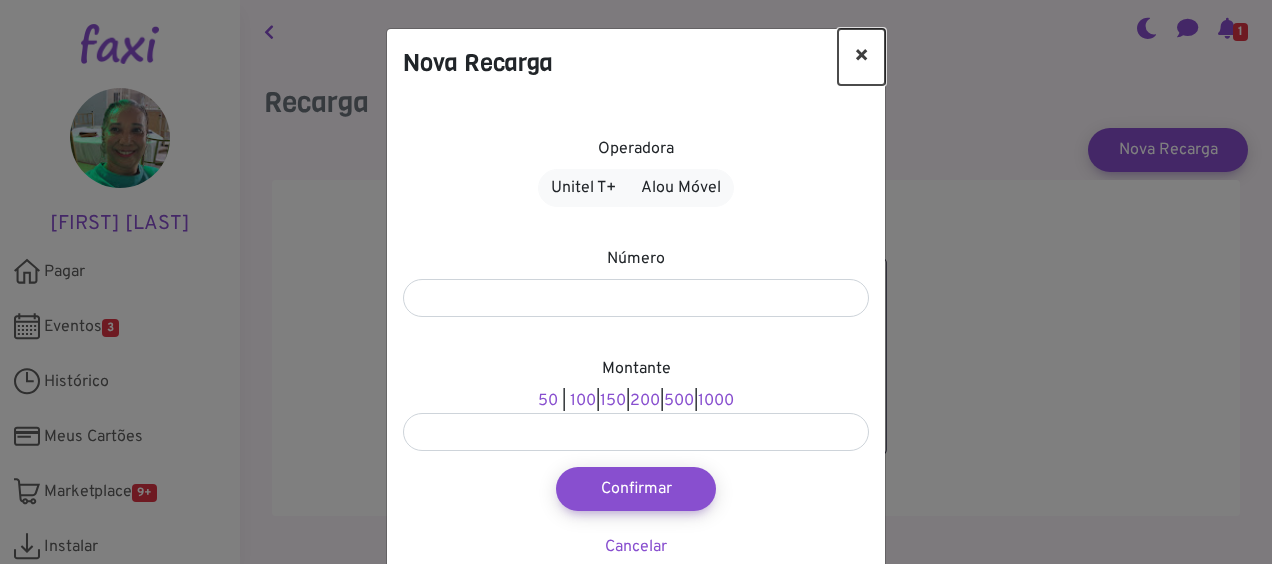 click on "×" at bounding box center (861, 57) 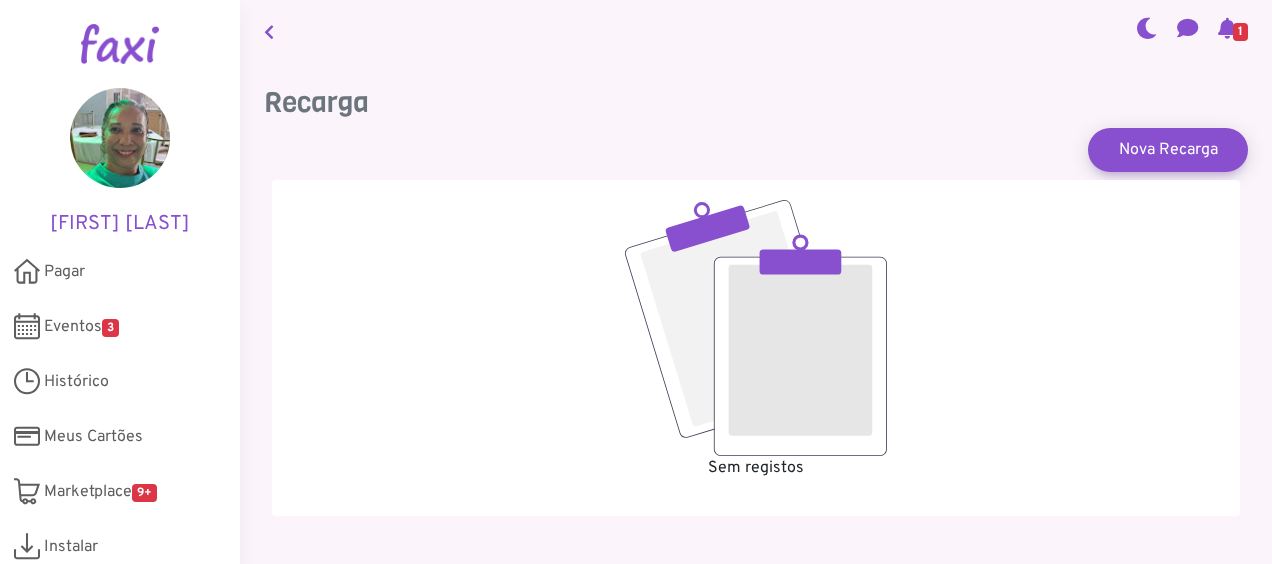 click at bounding box center [269, 32] 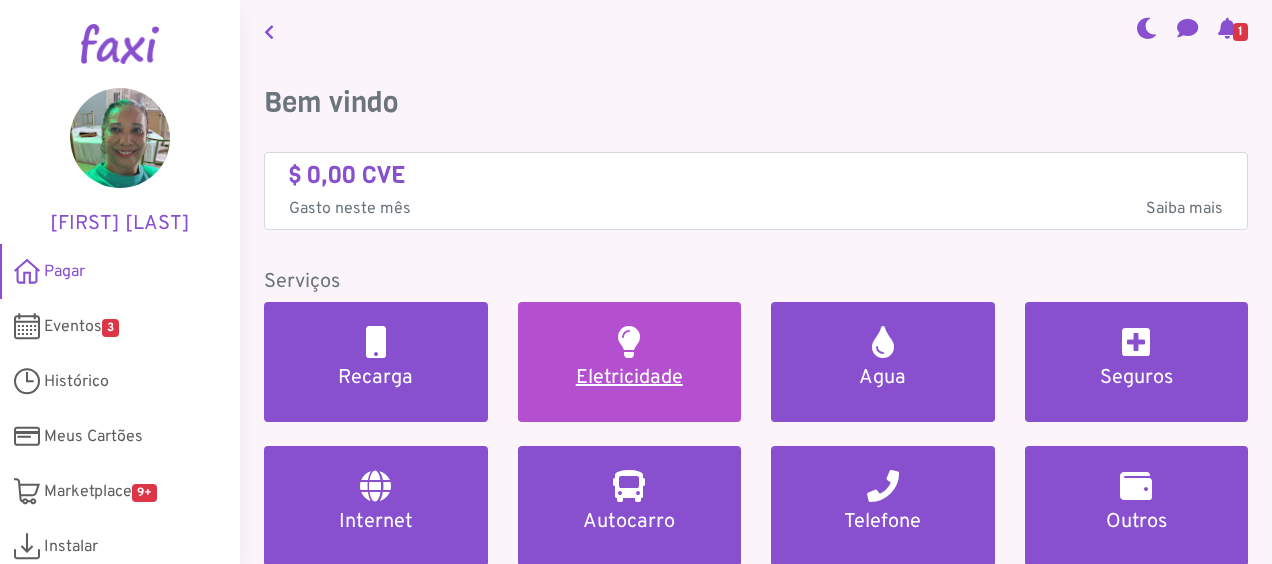 click on "Eletricidade" at bounding box center [630, 378] 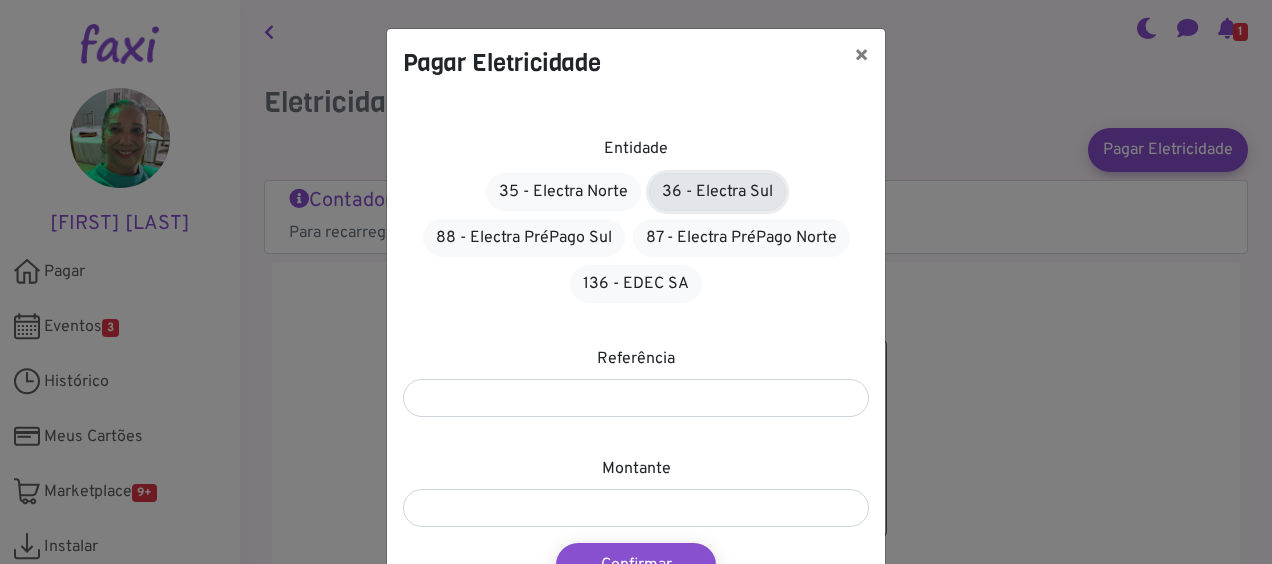 click on "36
-
Electra Sul" at bounding box center (717, 192) 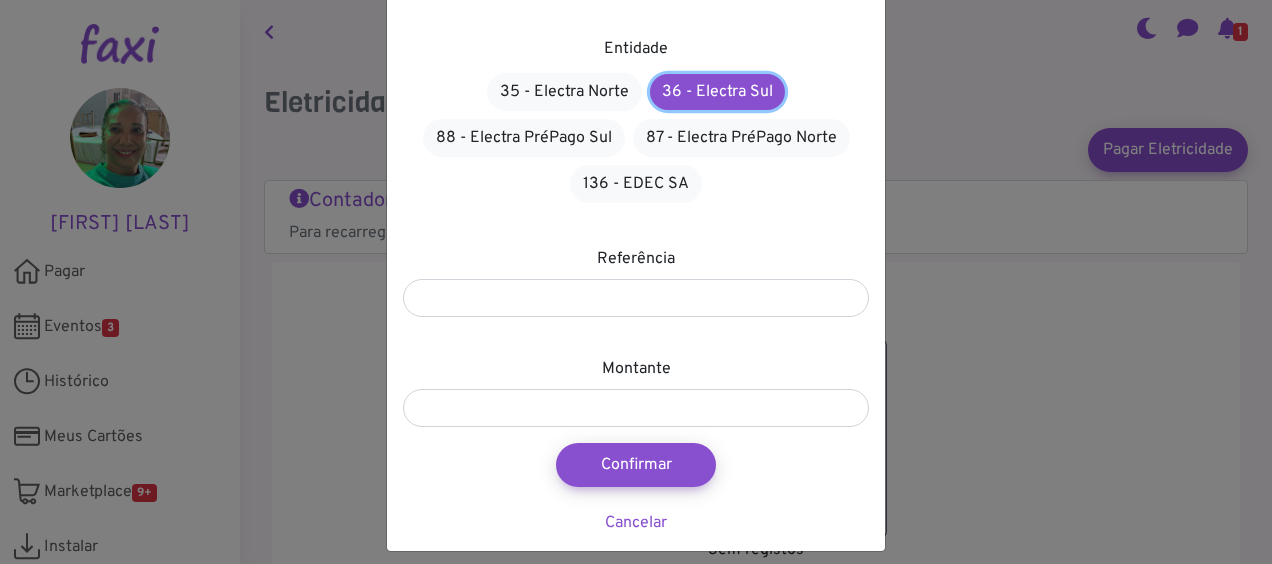 scroll, scrollTop: 0, scrollLeft: 0, axis: both 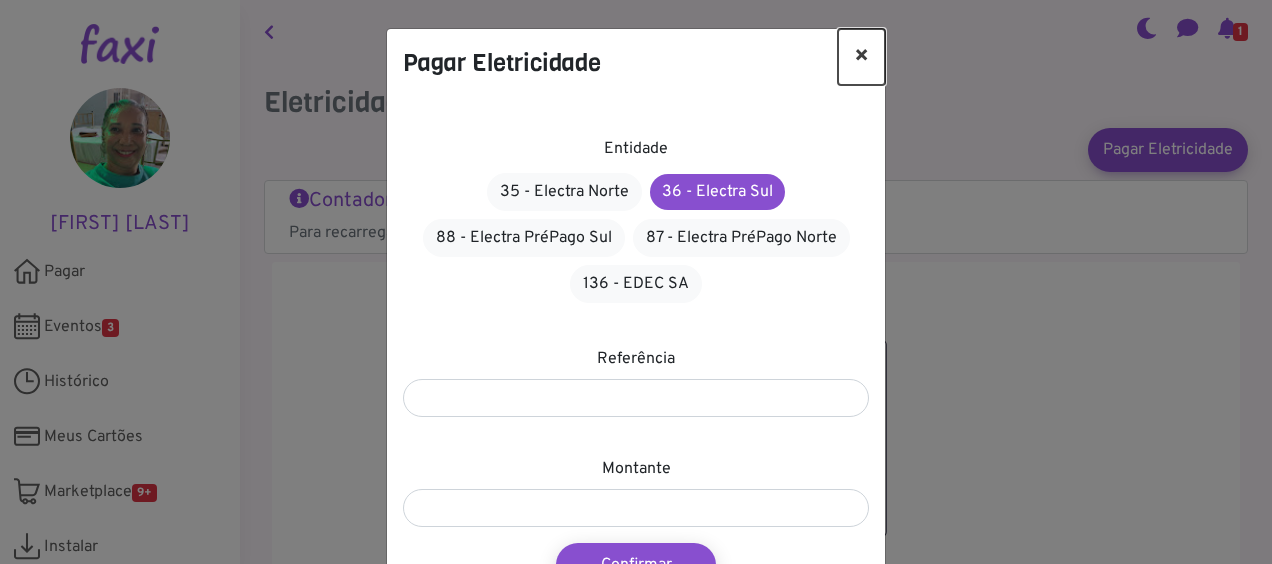 click on "×" at bounding box center [861, 57] 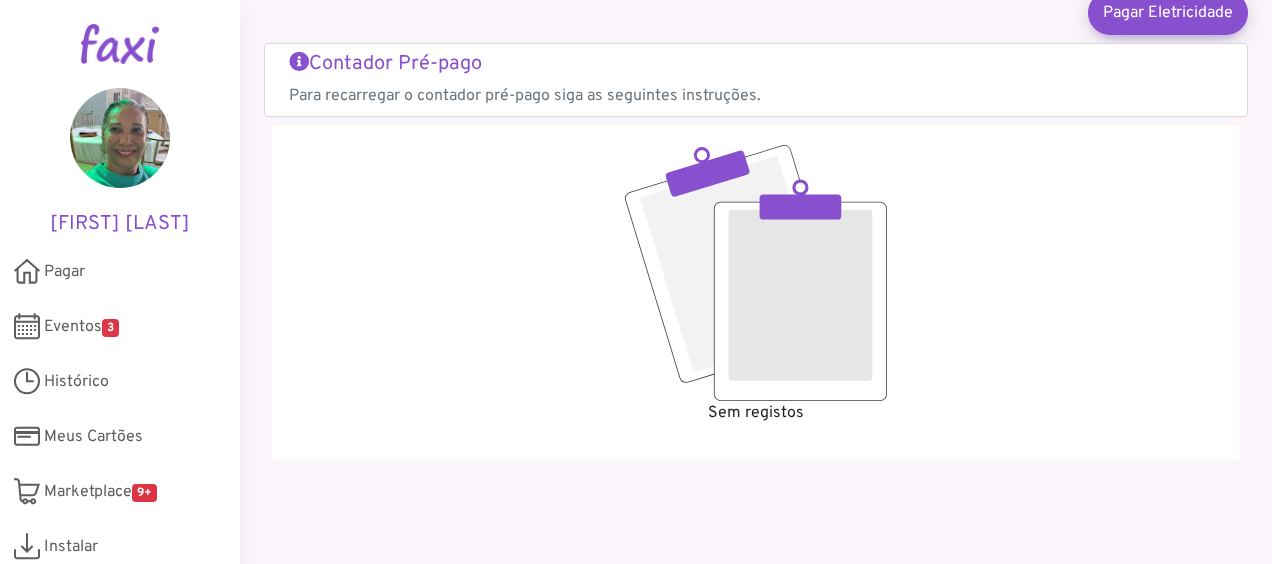 scroll, scrollTop: 0, scrollLeft: 0, axis: both 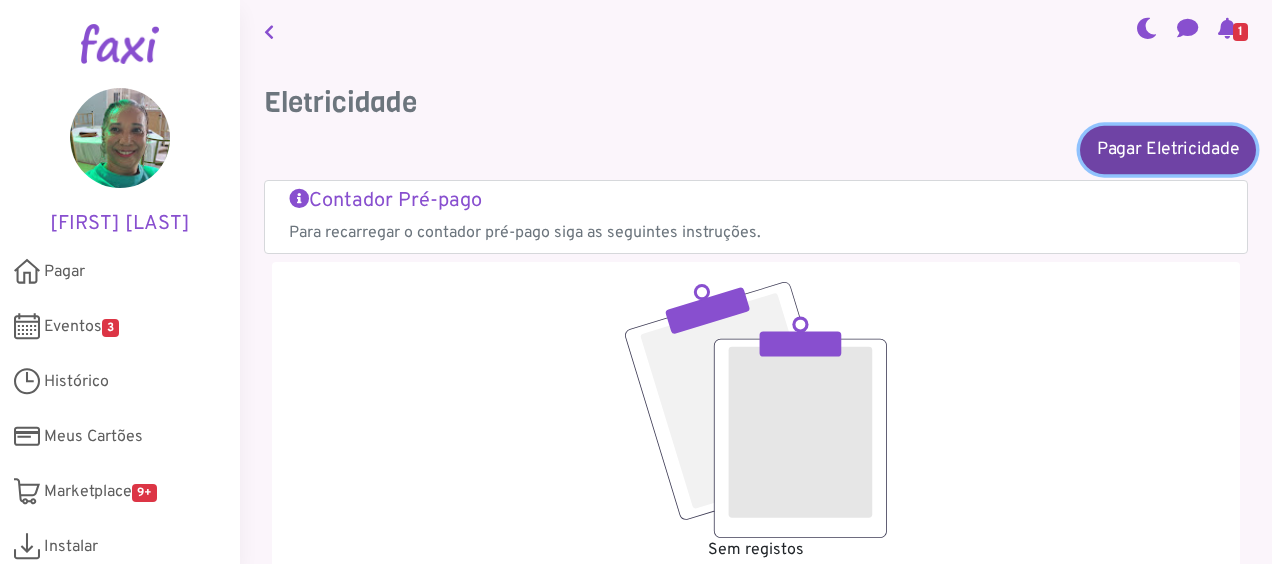 click on "Pagar
Eletricidade" at bounding box center (1168, 149) 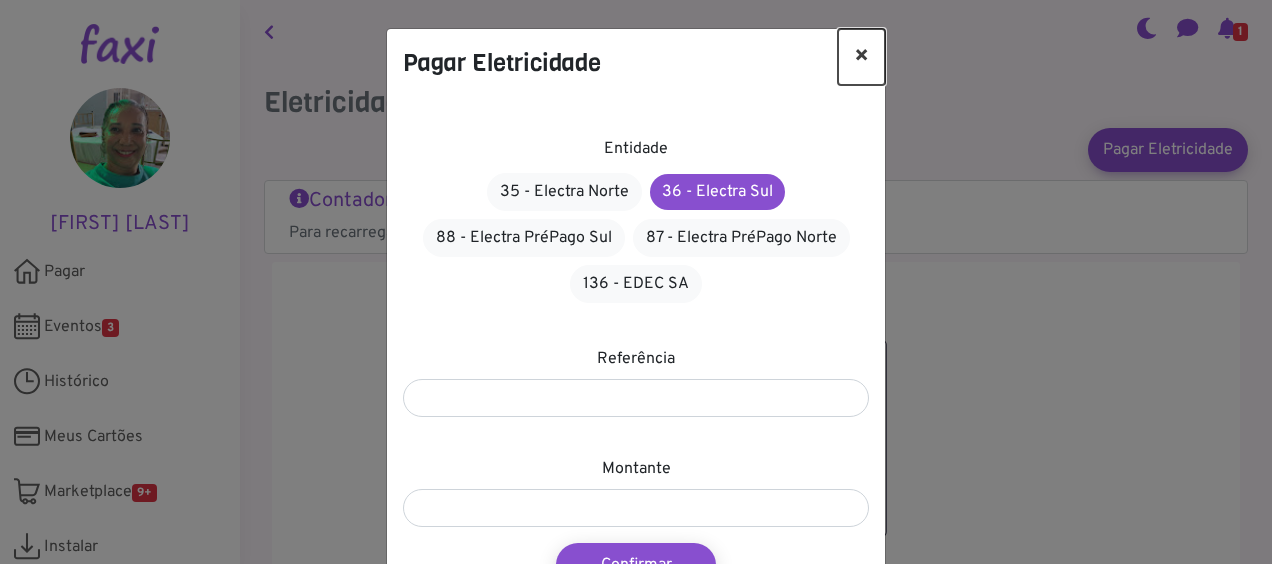 click on "×" at bounding box center [861, 57] 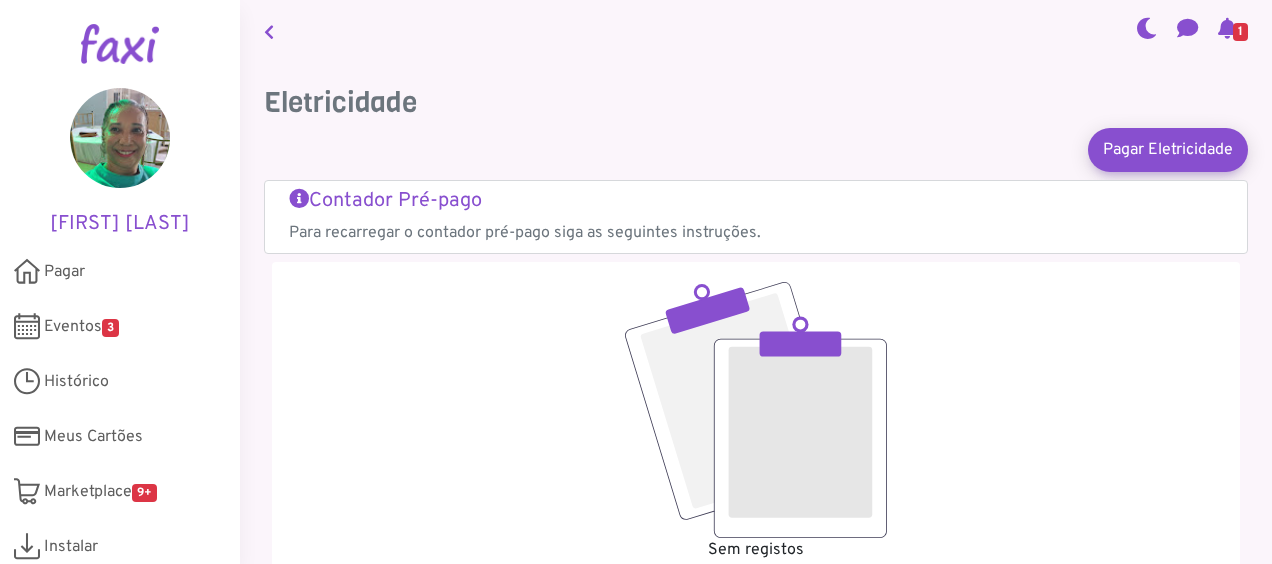 click on "Contador Pré-pago" at bounding box center [756, 201] 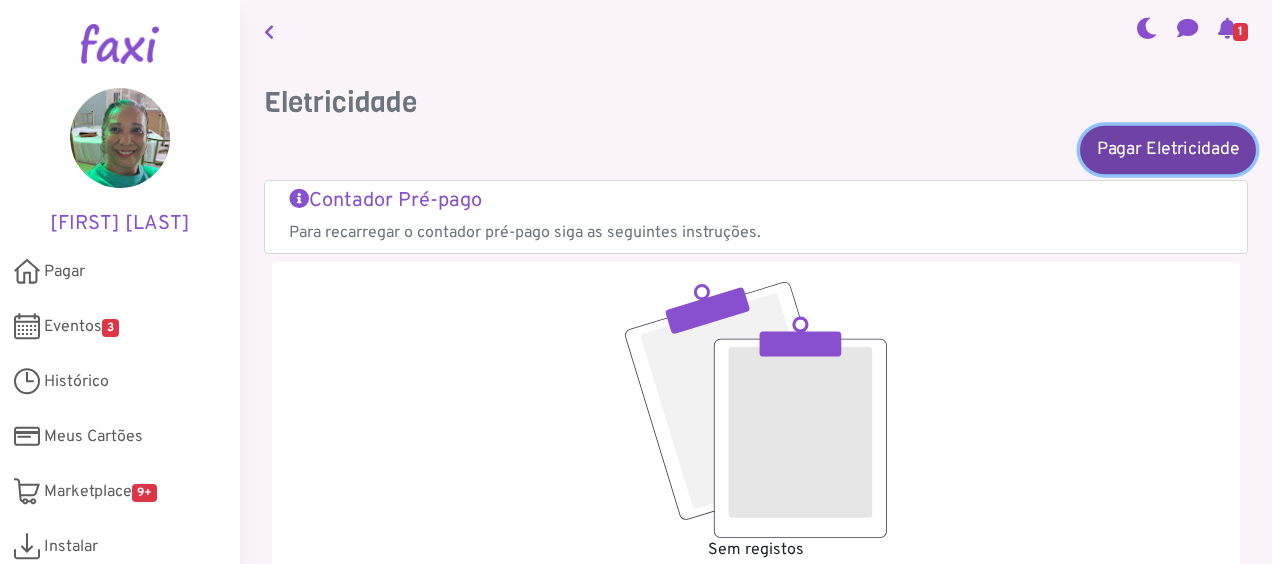 click on "Pagar
Eletricidade" at bounding box center (1168, 149) 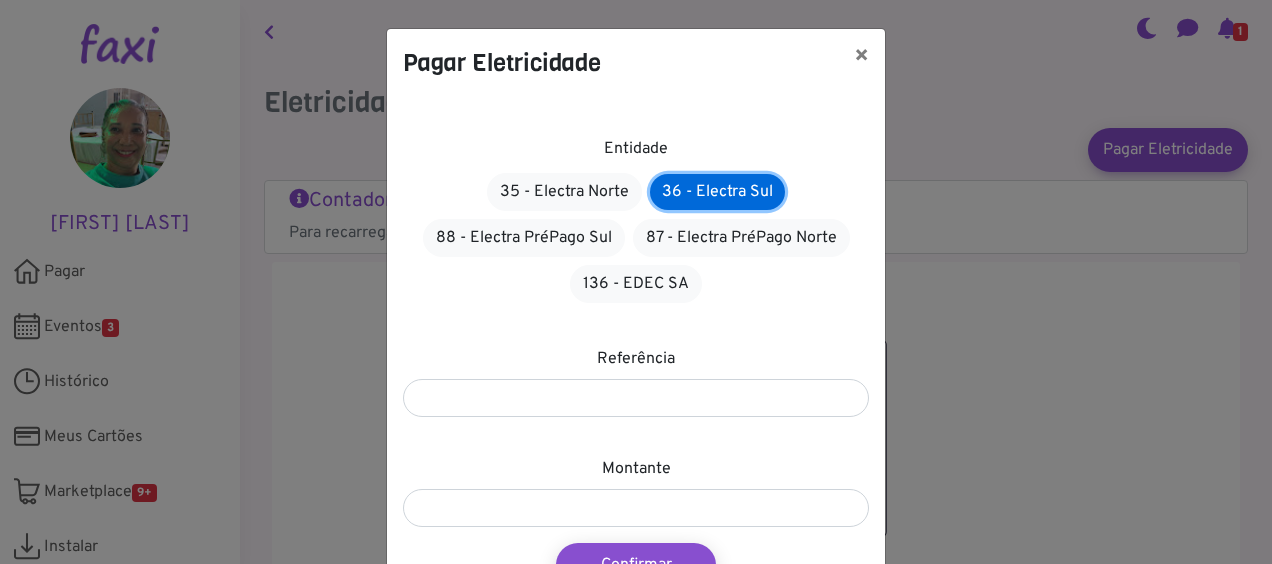 click on "36
-
Electra Sul" at bounding box center [717, 192] 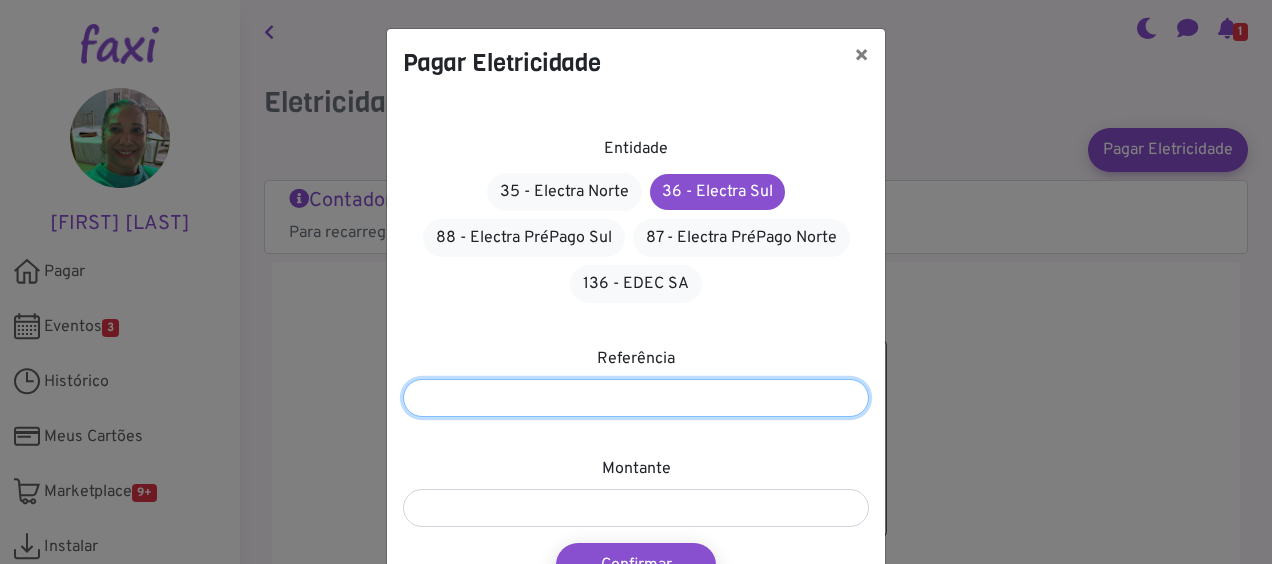 click at bounding box center [636, 398] 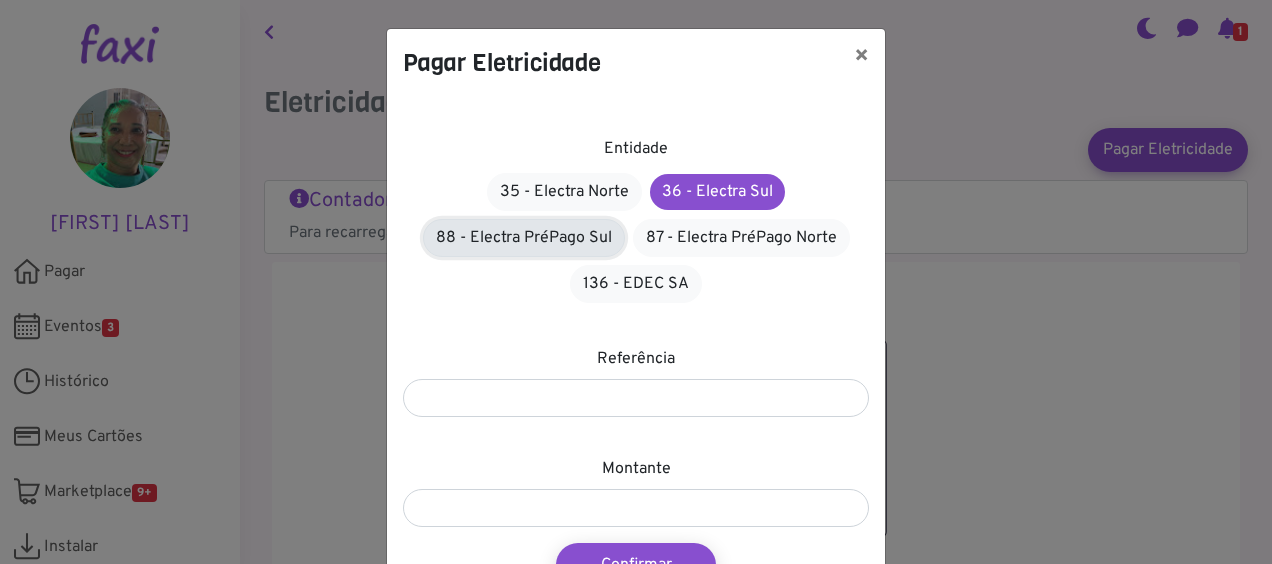 click on "88
-
Electra PréPago Sul" at bounding box center [524, 238] 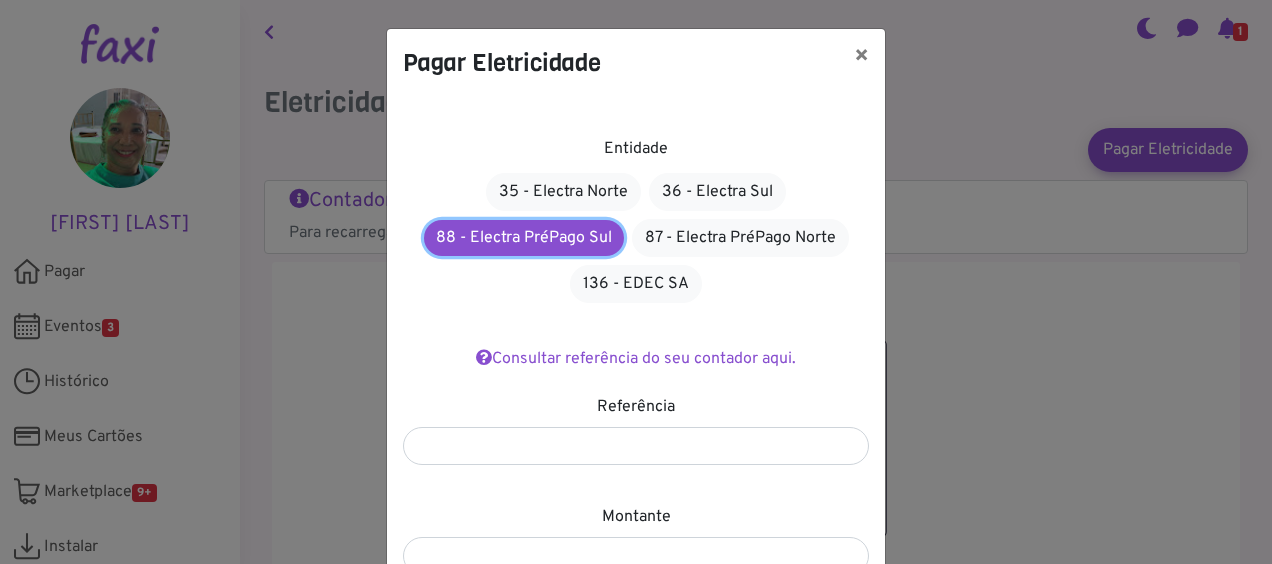 scroll, scrollTop: 100, scrollLeft: 0, axis: vertical 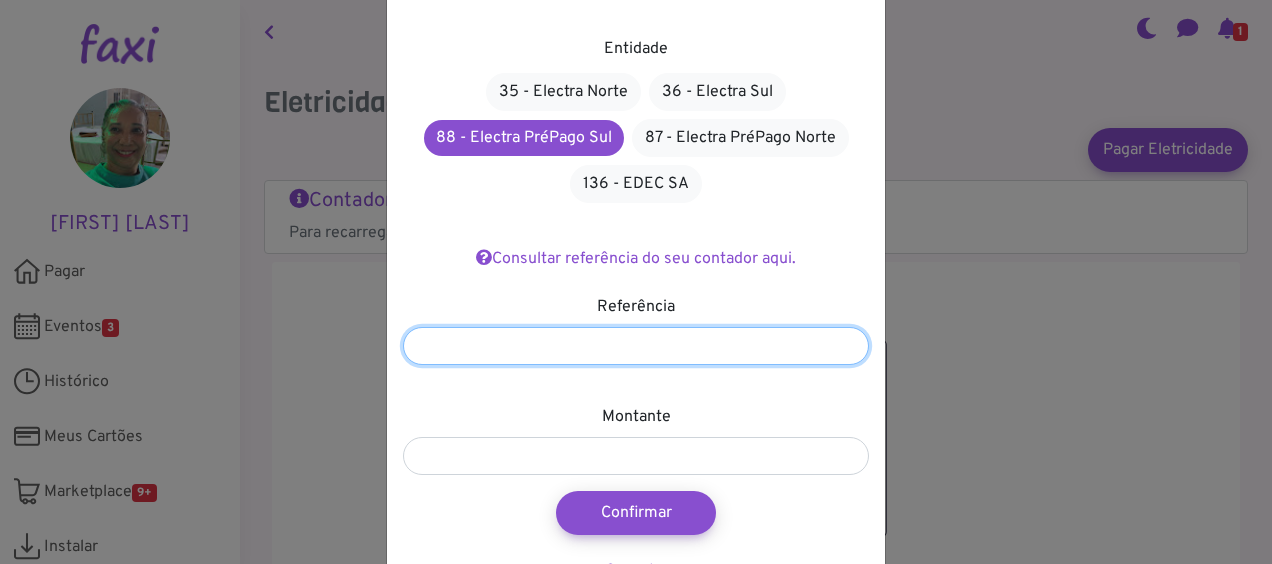 click at bounding box center [636, 346] 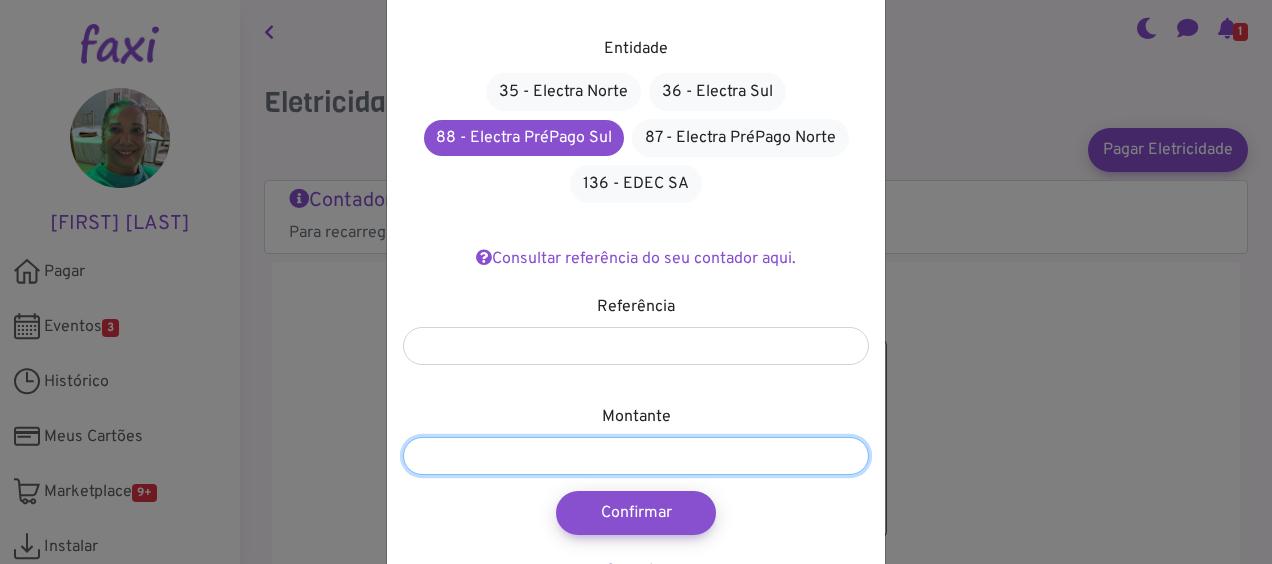 click at bounding box center [636, 456] 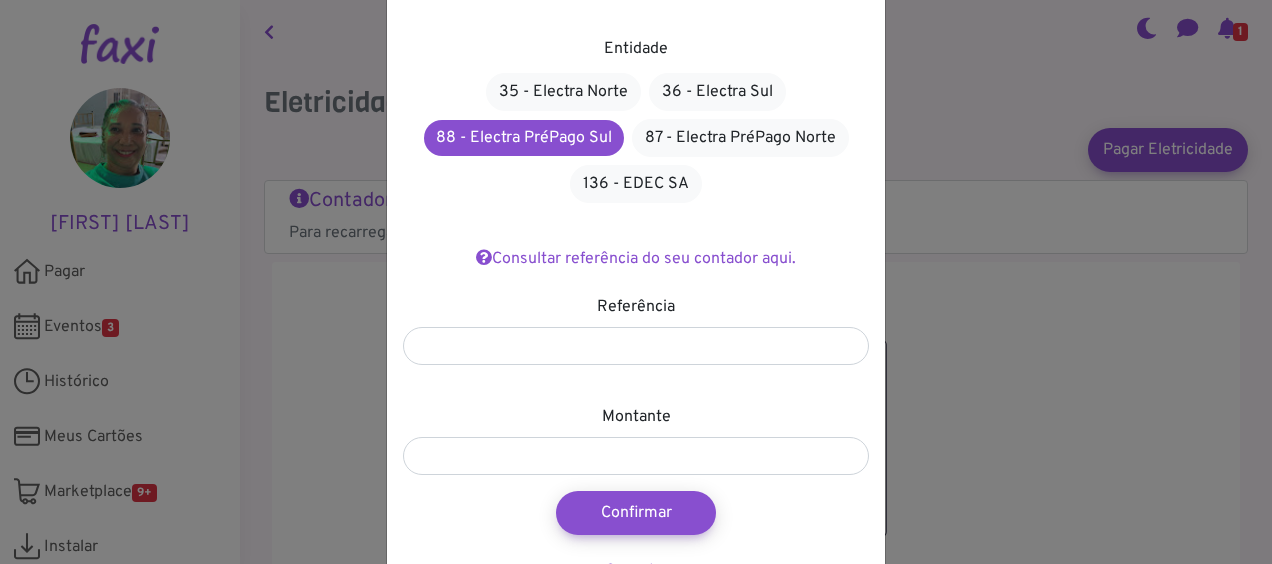 click on "Entidade
35
-
Electra Norte
36
-
Electra Sul
88
-
Electra PréPago Sul
87
-
Electra PréPago Norte
136
-
EDEC SA
Consultar referência do seu contador aqui.
Referência   *******     Montante             ****
Confirmar
Cancelar" at bounding box center [636, 298] 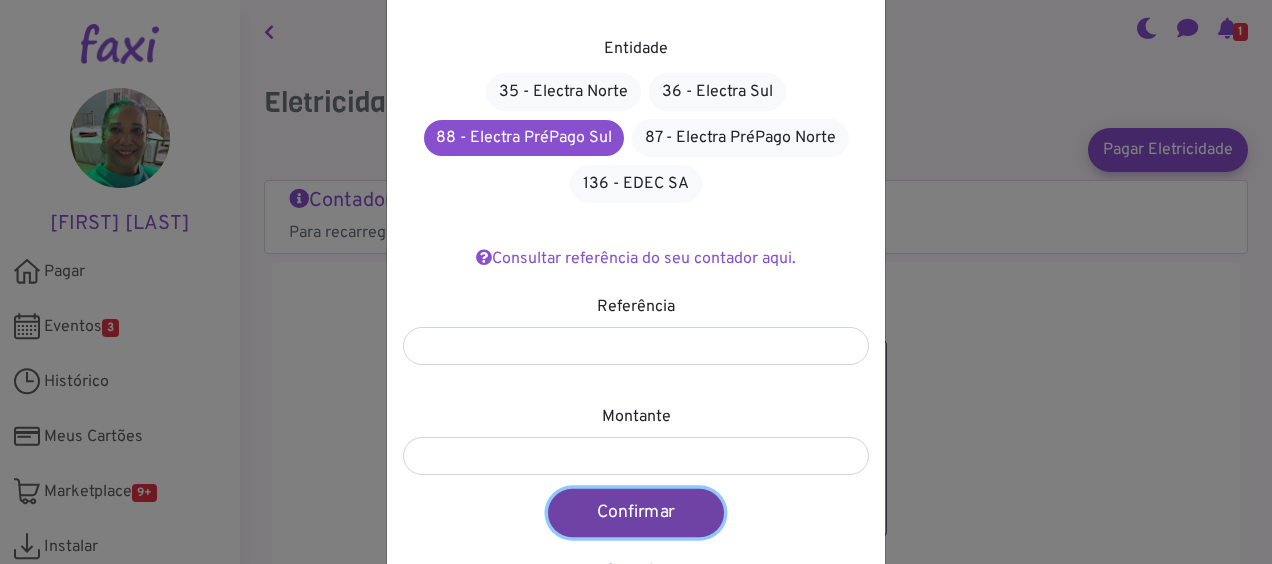 click on "Confirmar" at bounding box center [636, 513] 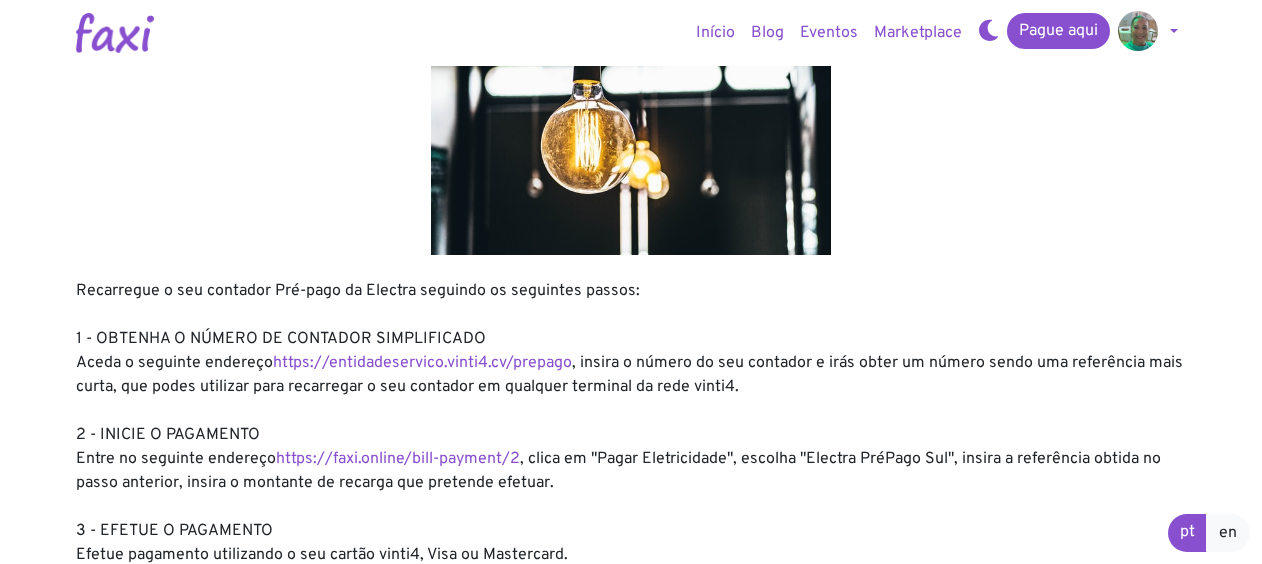 scroll, scrollTop: 200, scrollLeft: 0, axis: vertical 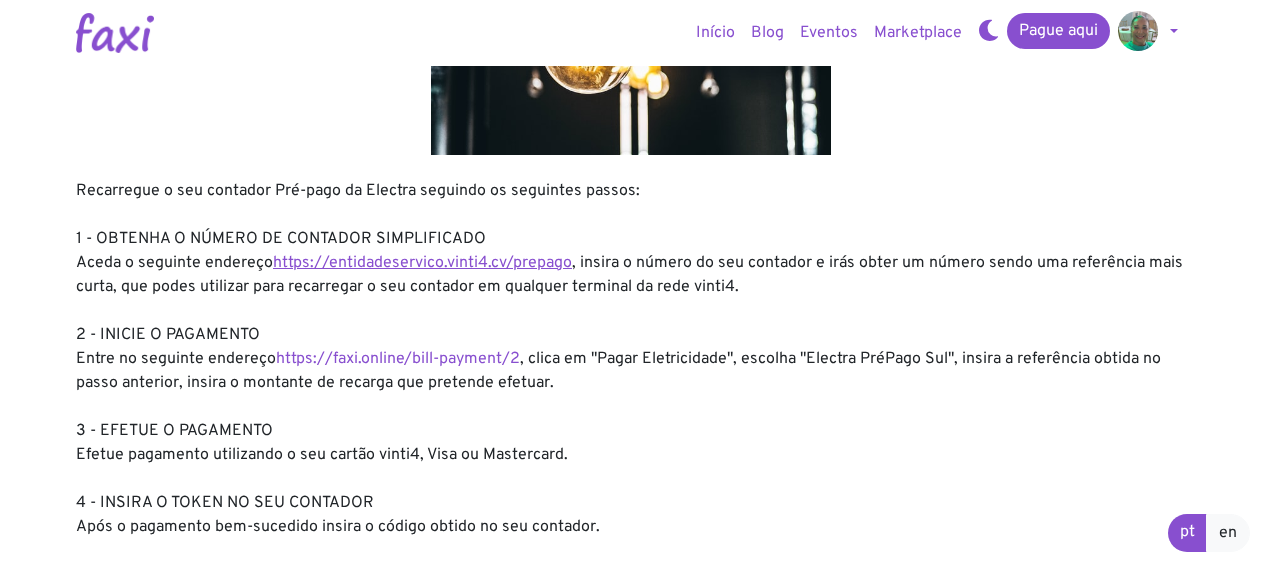 click on "https://entidadeservico.vinti4.cv/prepago" at bounding box center (422, 263) 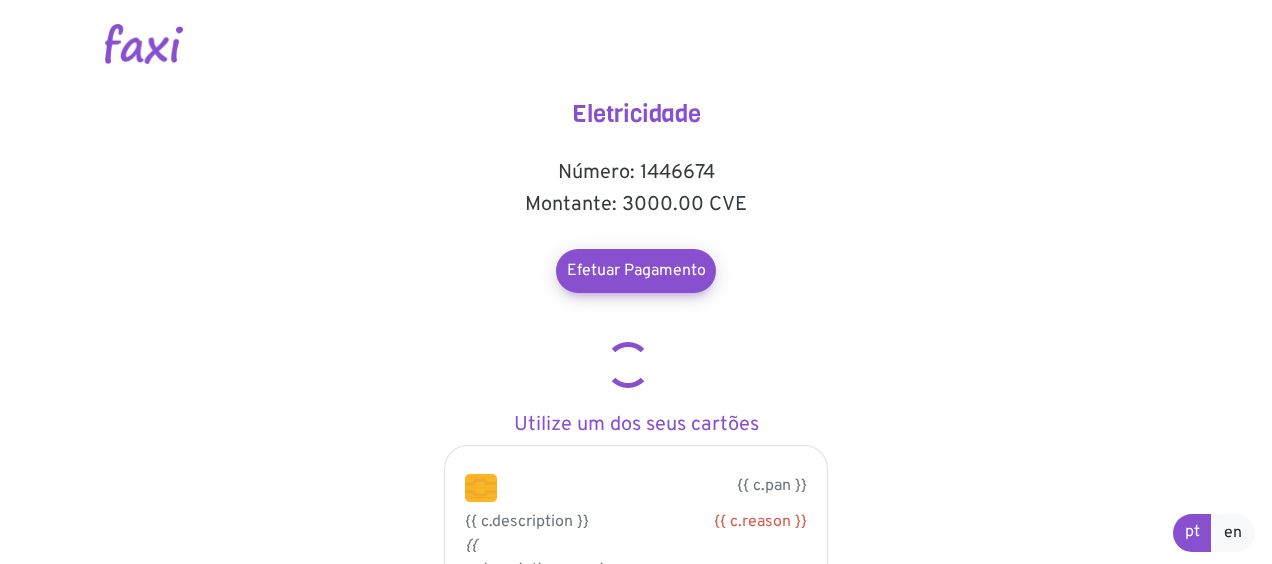 scroll, scrollTop: 0, scrollLeft: 0, axis: both 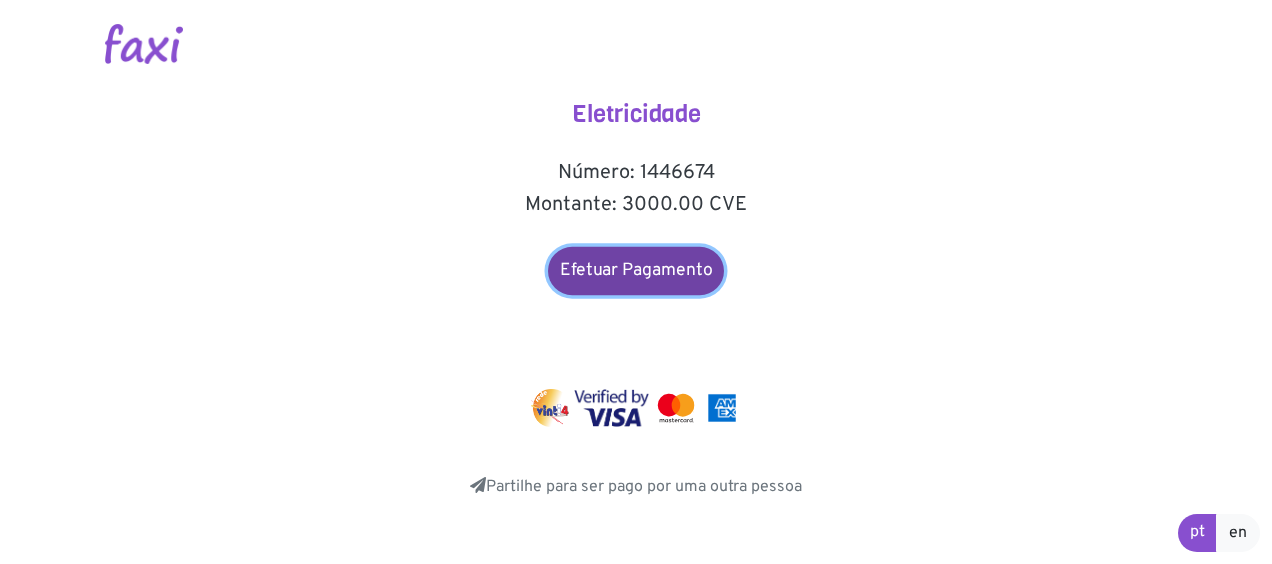 click on "Efetuar Pagamento" at bounding box center (636, 271) 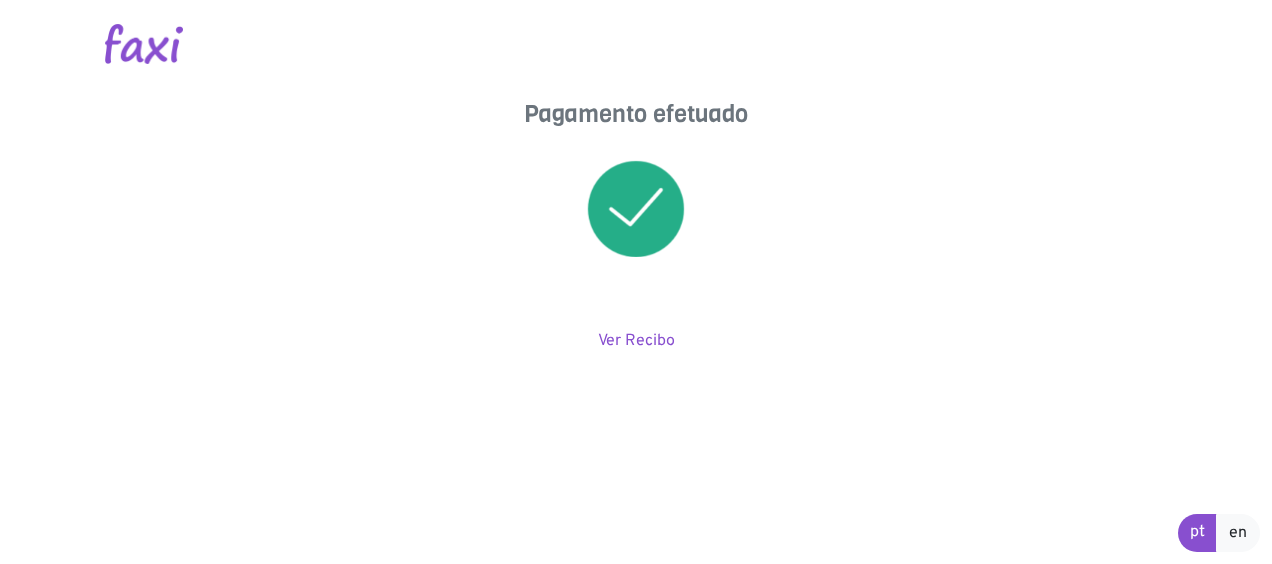 scroll, scrollTop: 0, scrollLeft: 0, axis: both 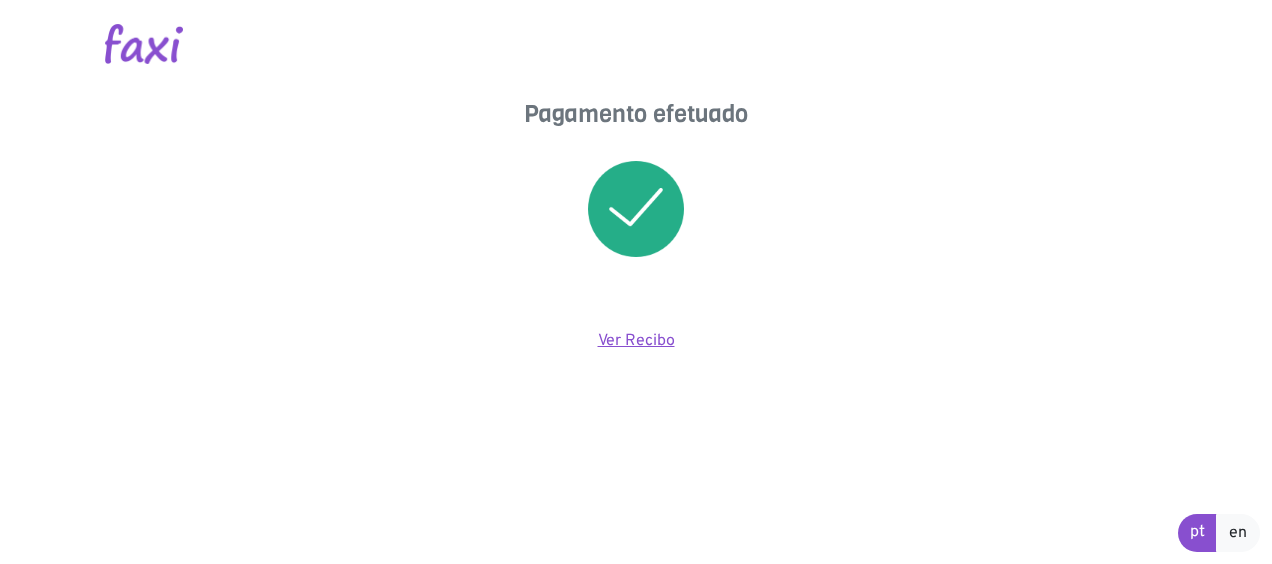 click on "Ver Recibo" at bounding box center (636, 341) 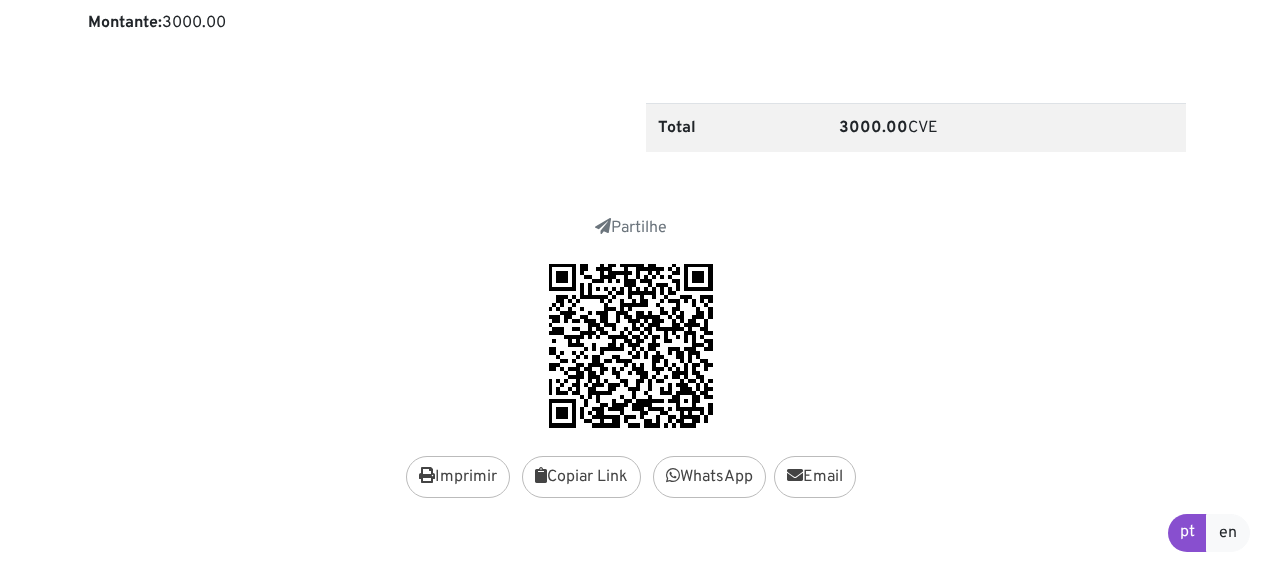 scroll, scrollTop: 900, scrollLeft: 0, axis: vertical 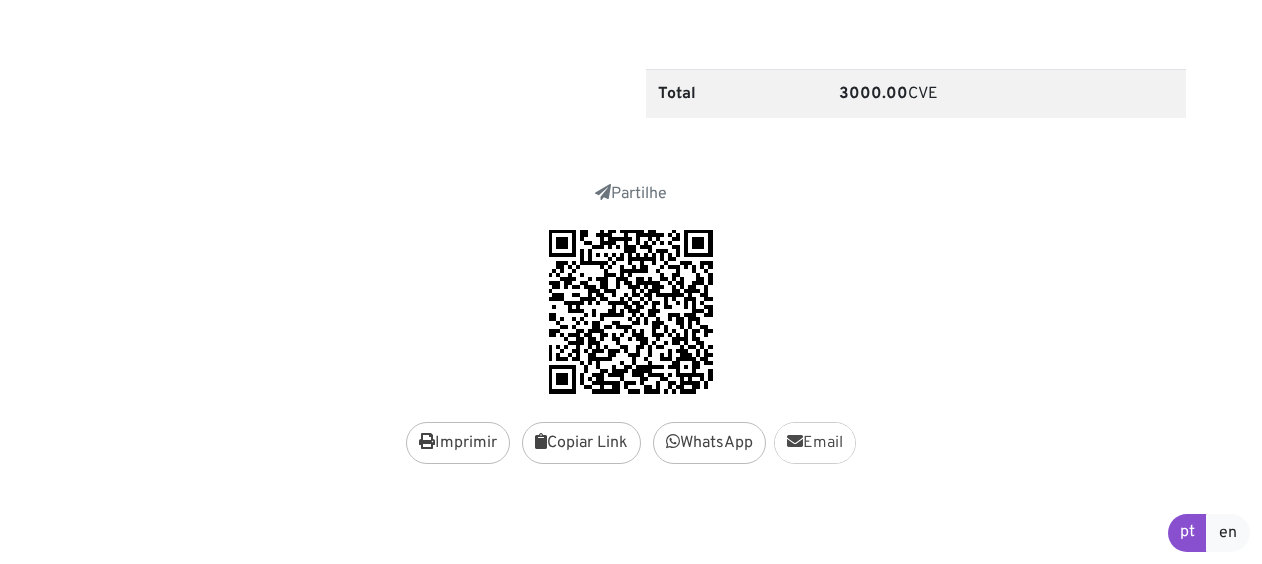 click on "Email" at bounding box center (815, 443) 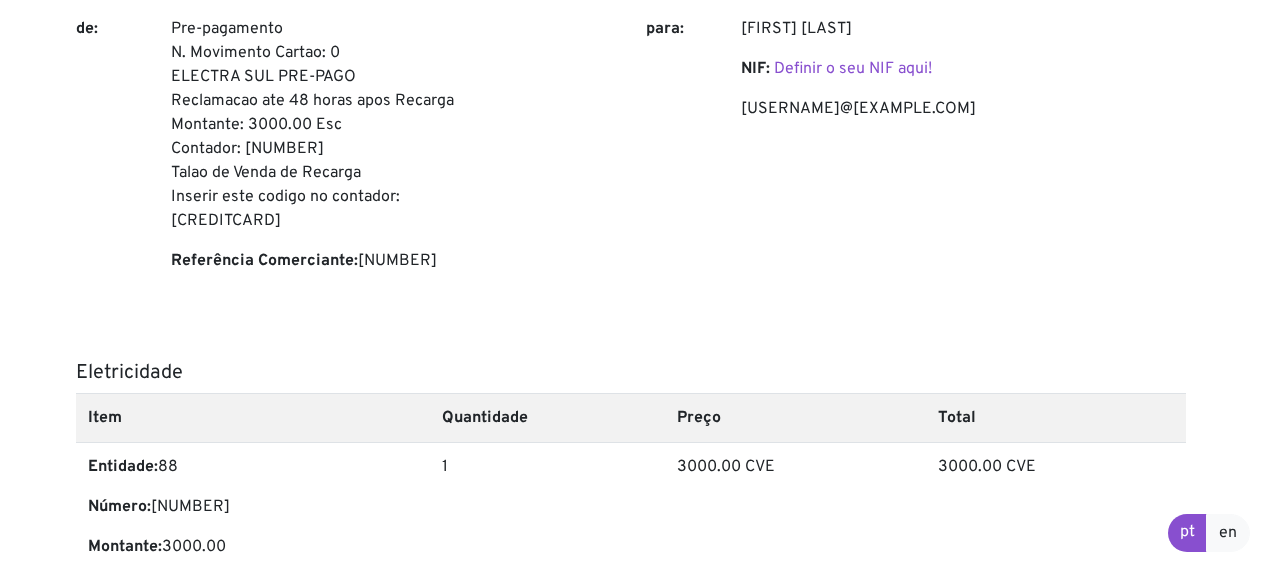 scroll, scrollTop: 0, scrollLeft: 0, axis: both 